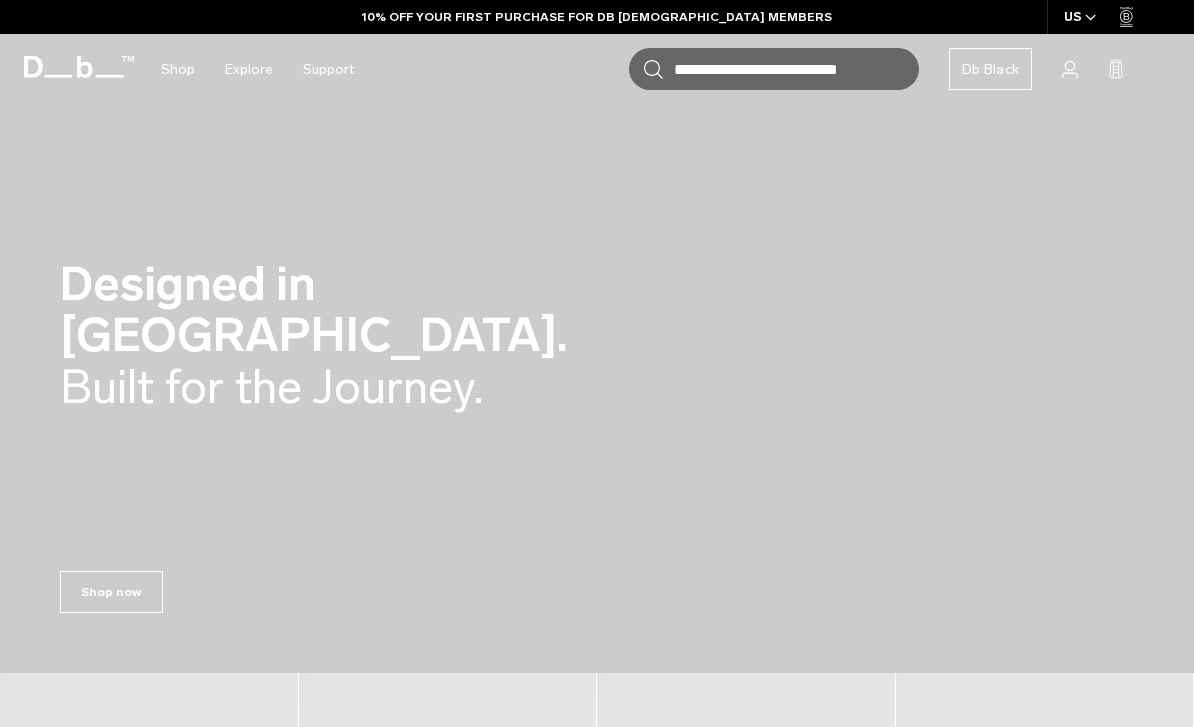 scroll, scrollTop: 0, scrollLeft: 0, axis: both 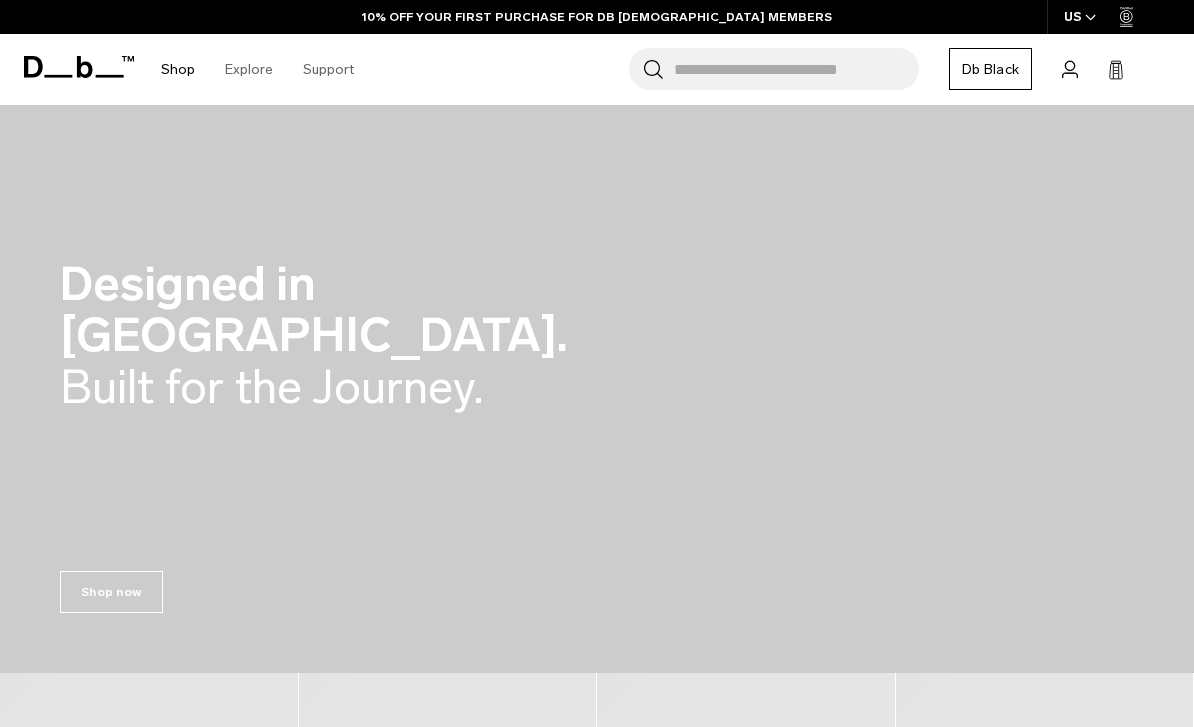 click on "Skip to content
Summer Sale Ends In:
00
days,
00
hours,
00
minutes ,
00
seconds
BUY NOW, PAY LATER WITH [PERSON_NAME]
10% OFF YOUR FIRST PURCHASE FOR DB [DEMOGRAPHIC_DATA] MEMBERS
FREE SHIPPING FOR DB BLACK MEMBERS
FREE RETURNS FOR DB [DEMOGRAPHIC_DATA] MEMBERS
LIMITED LIFETIME WARRANTY FOR DB BLACK MEMBERS
BUY NOW, PAY LATER WITH [PERSON_NAME]
10% OFF YOUR FIRST PURCHASE FOR DB [DEMOGRAPHIC_DATA] MEMBERS
Summer Sale Ends In:
00
days,
00
hours,
00" at bounding box center (597, 363) 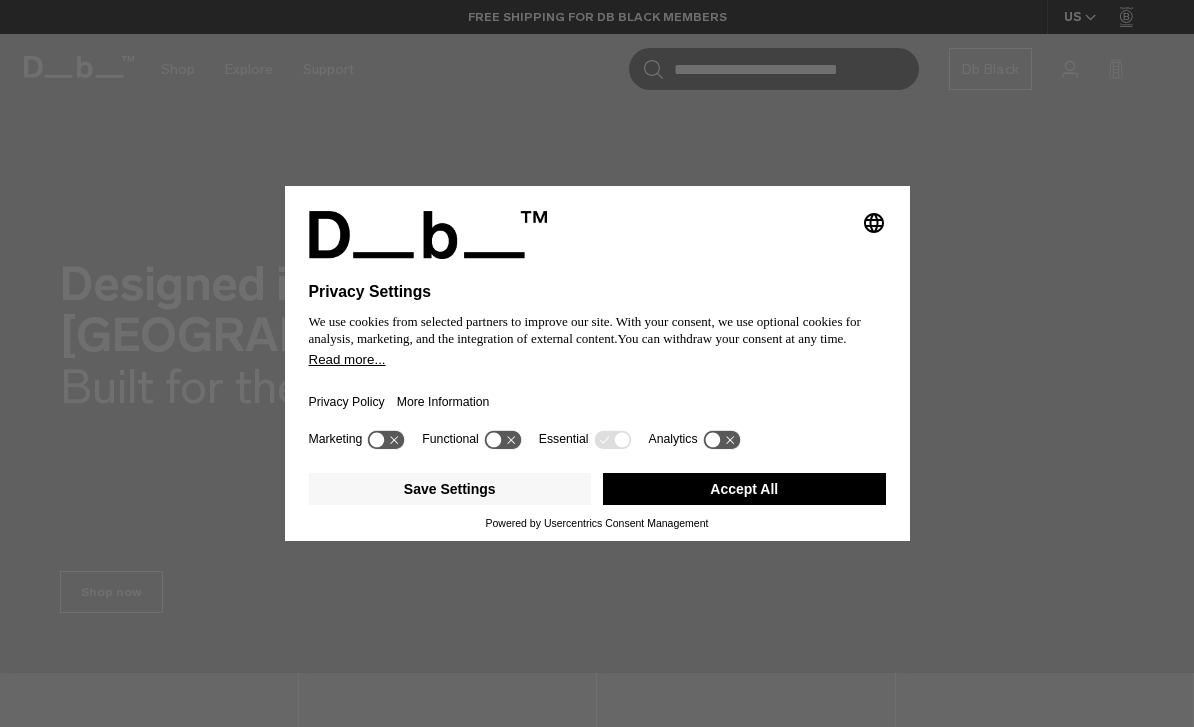 click on "Accept All" at bounding box center [744, 489] 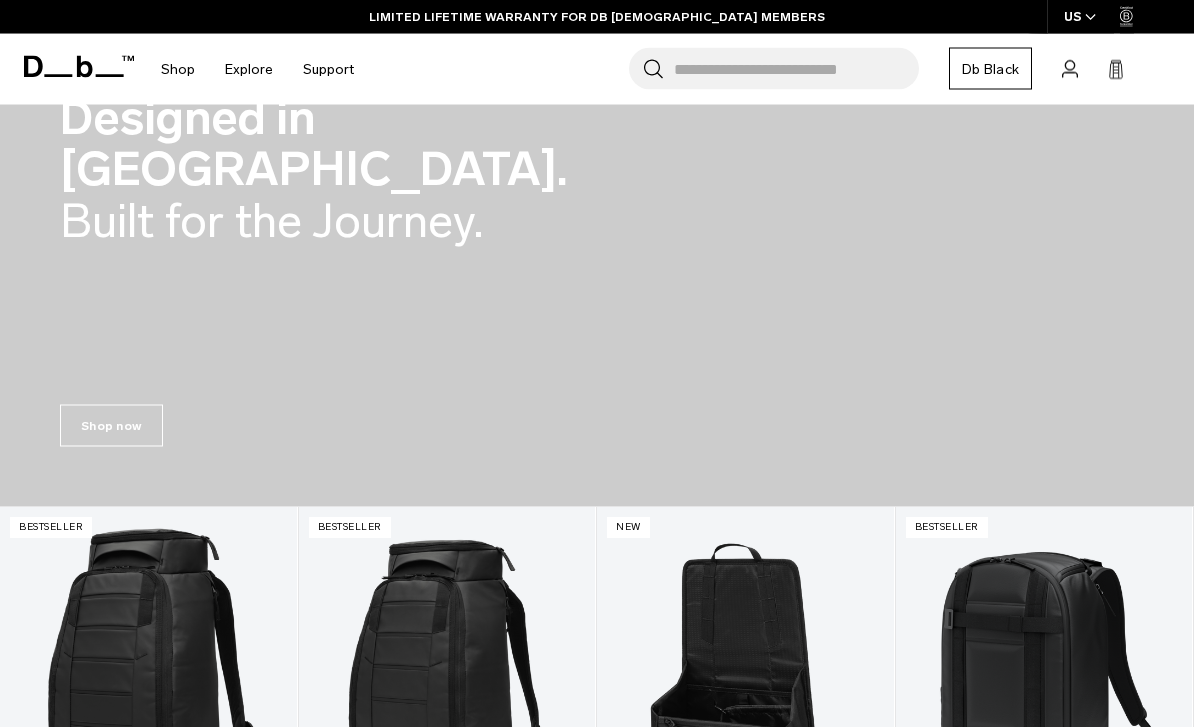 scroll, scrollTop: 0, scrollLeft: 0, axis: both 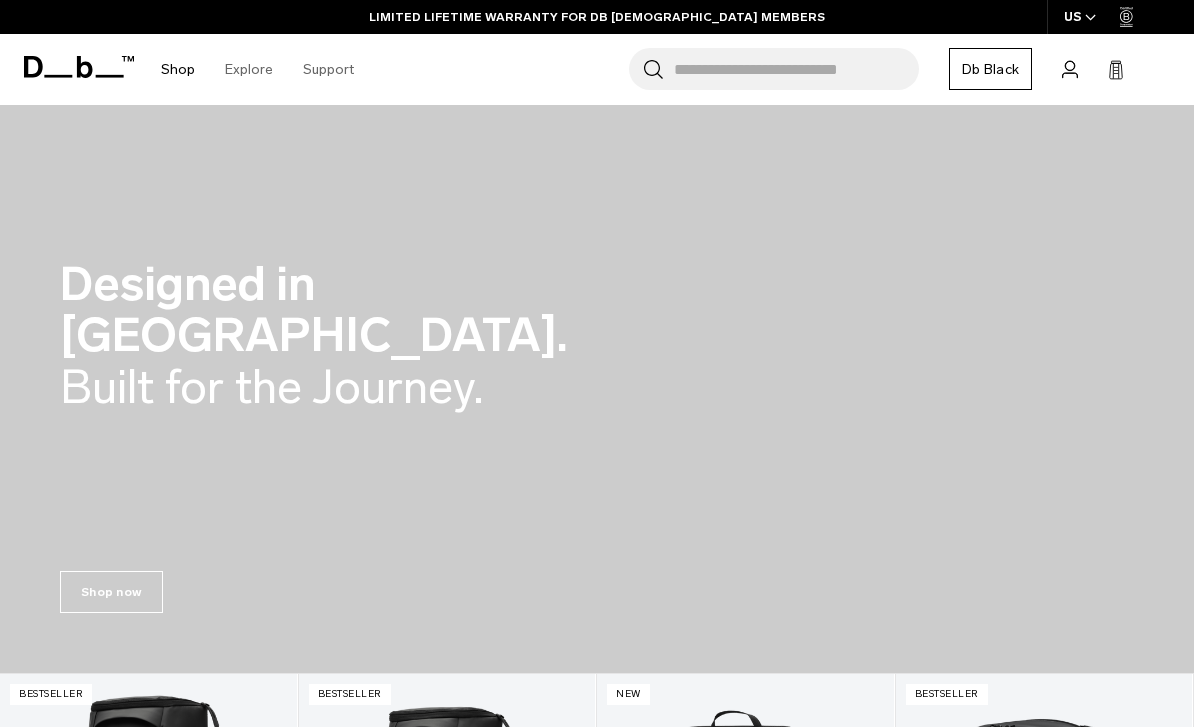 click on "Skip to content
Summer Sale Ends In:
00
days,
00
hours,
00
minutes ,
00
seconds
BUY NOW, PAY LATER WITH [PERSON_NAME]
10% OFF YOUR FIRST PURCHASE FOR DB [DEMOGRAPHIC_DATA] MEMBERS
FREE SHIPPING FOR DB BLACK MEMBERS
FREE RETURNS FOR DB [DEMOGRAPHIC_DATA] MEMBERS
LIMITED LIFETIME WARRANTY FOR DB BLACK MEMBERS
BUY NOW, PAY LATER WITH [PERSON_NAME]
10% OFF YOUR FIRST PURCHASE FOR DB [DEMOGRAPHIC_DATA] MEMBERS
Summer Sale Ends In:
00
days,
00
hours,
00" at bounding box center [597, 363] 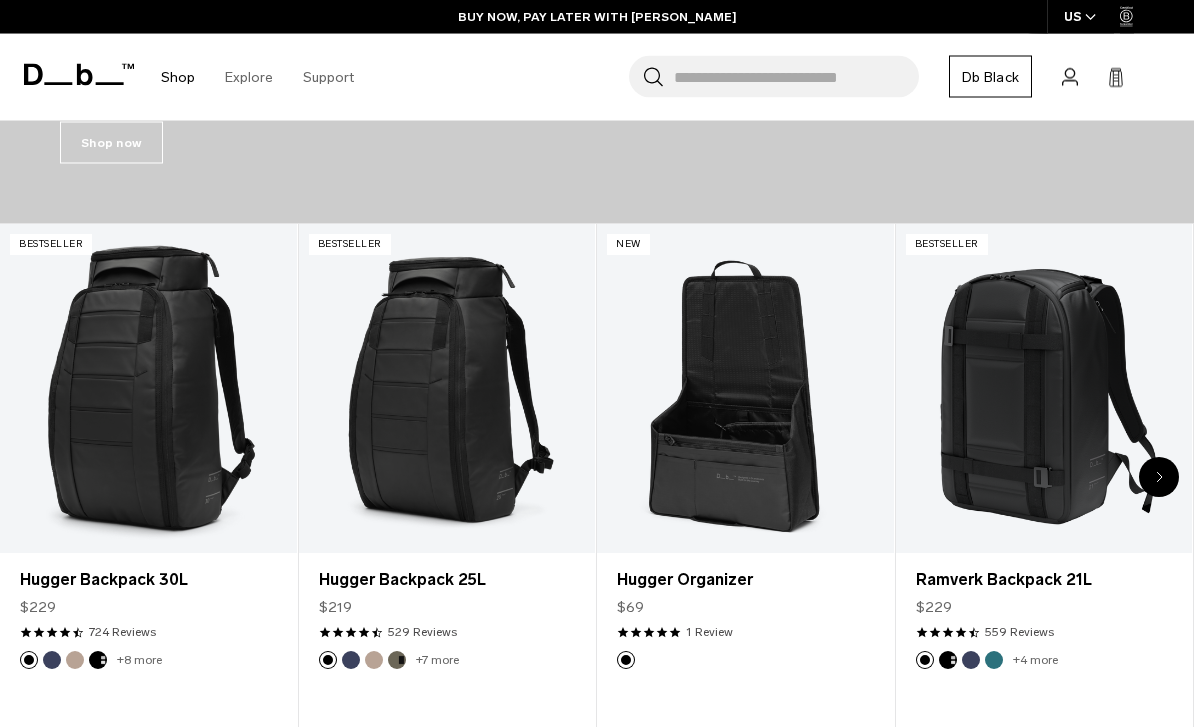 scroll, scrollTop: 450, scrollLeft: 0, axis: vertical 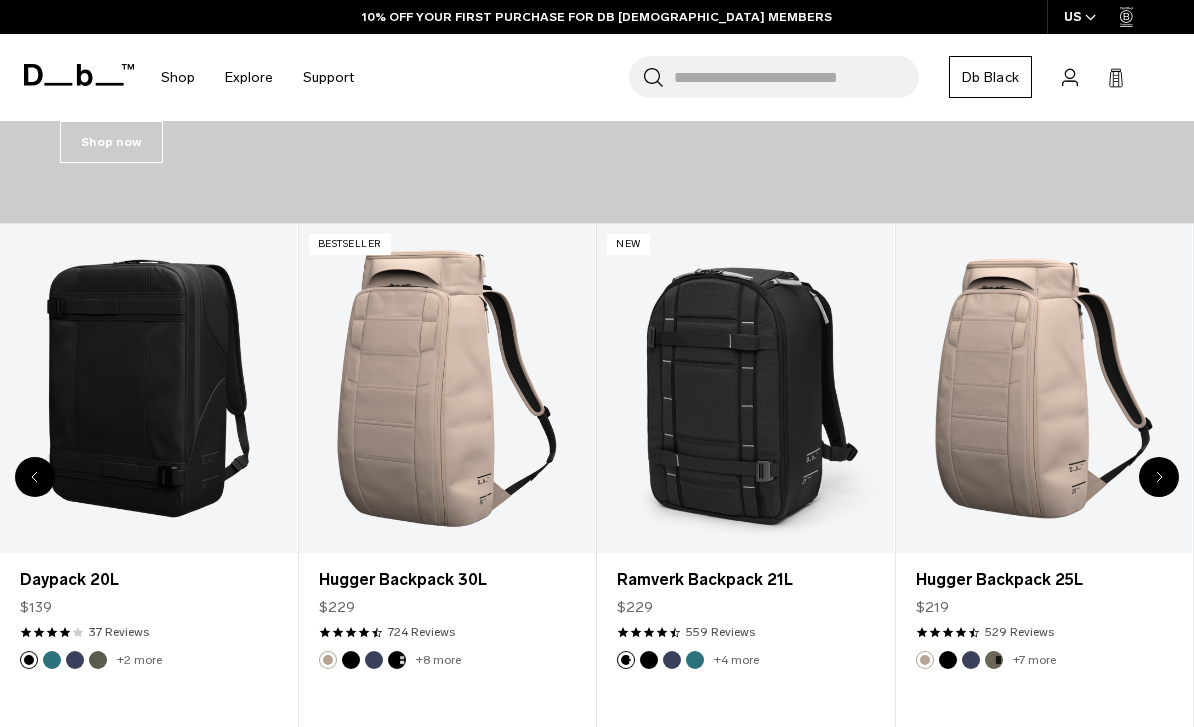 click on "Search for Bags, Luggage..." at bounding box center [796, 77] 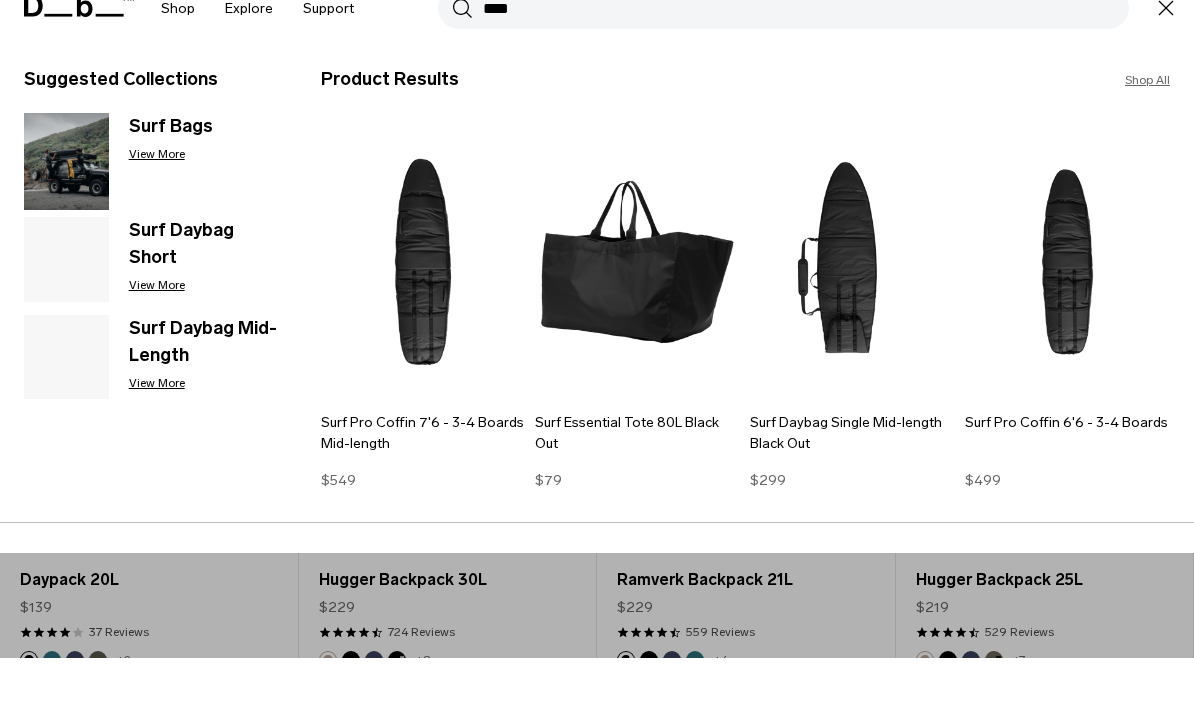 scroll, scrollTop: 365, scrollLeft: 0, axis: vertical 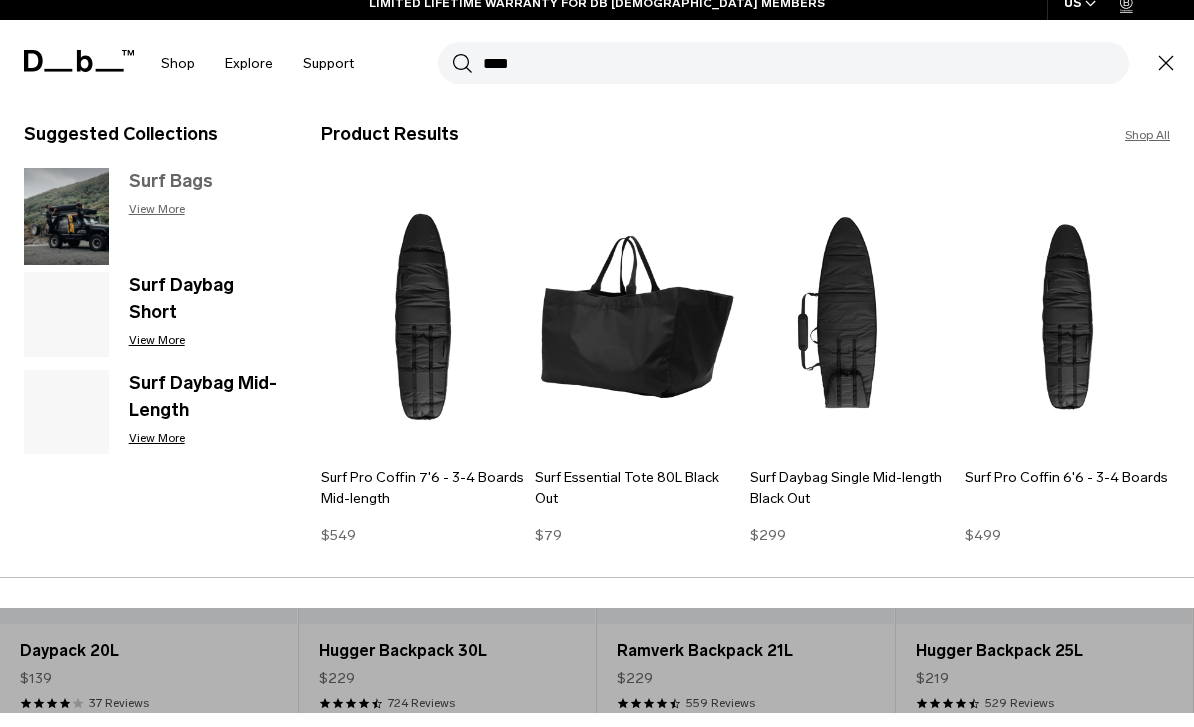 type on "****" 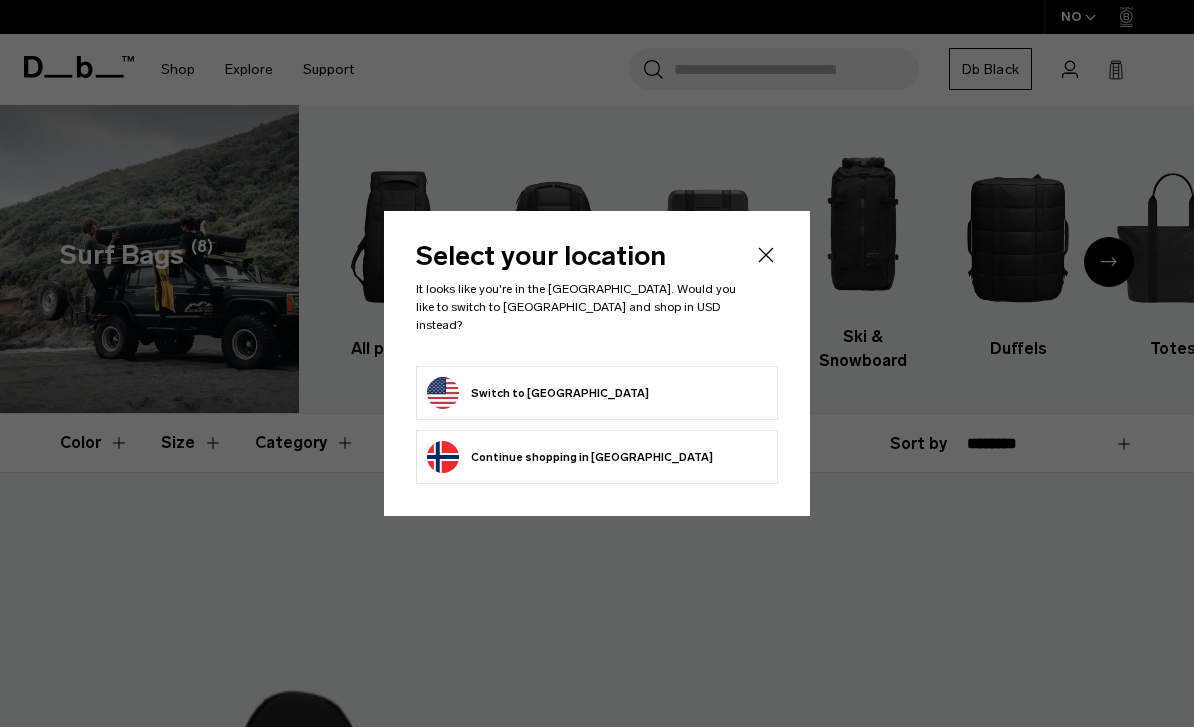 scroll, scrollTop: 0, scrollLeft: 0, axis: both 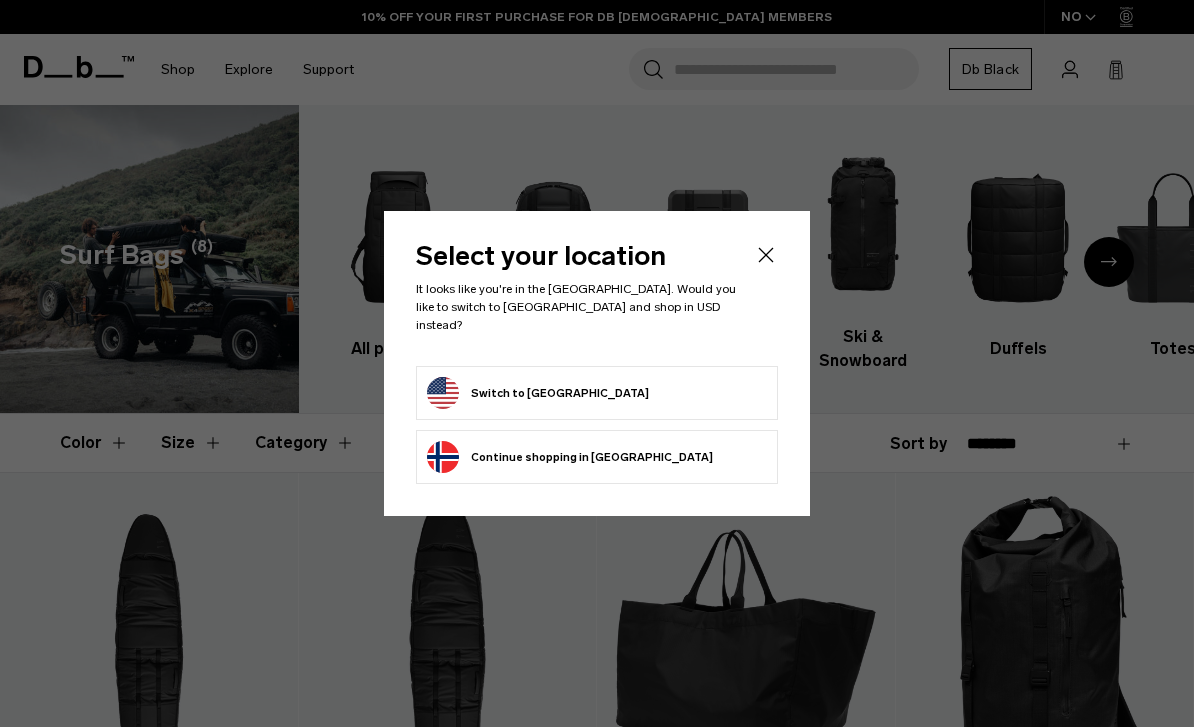 click on "Switch to United States" at bounding box center (597, 393) 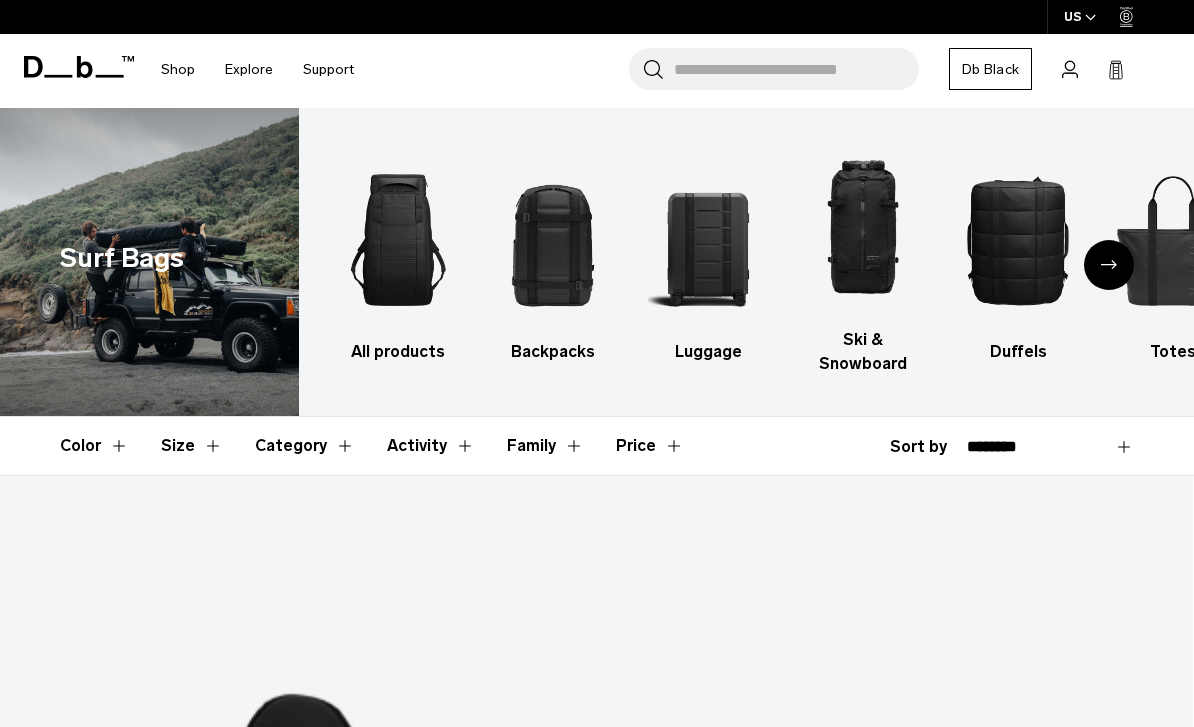 scroll, scrollTop: 0, scrollLeft: 0, axis: both 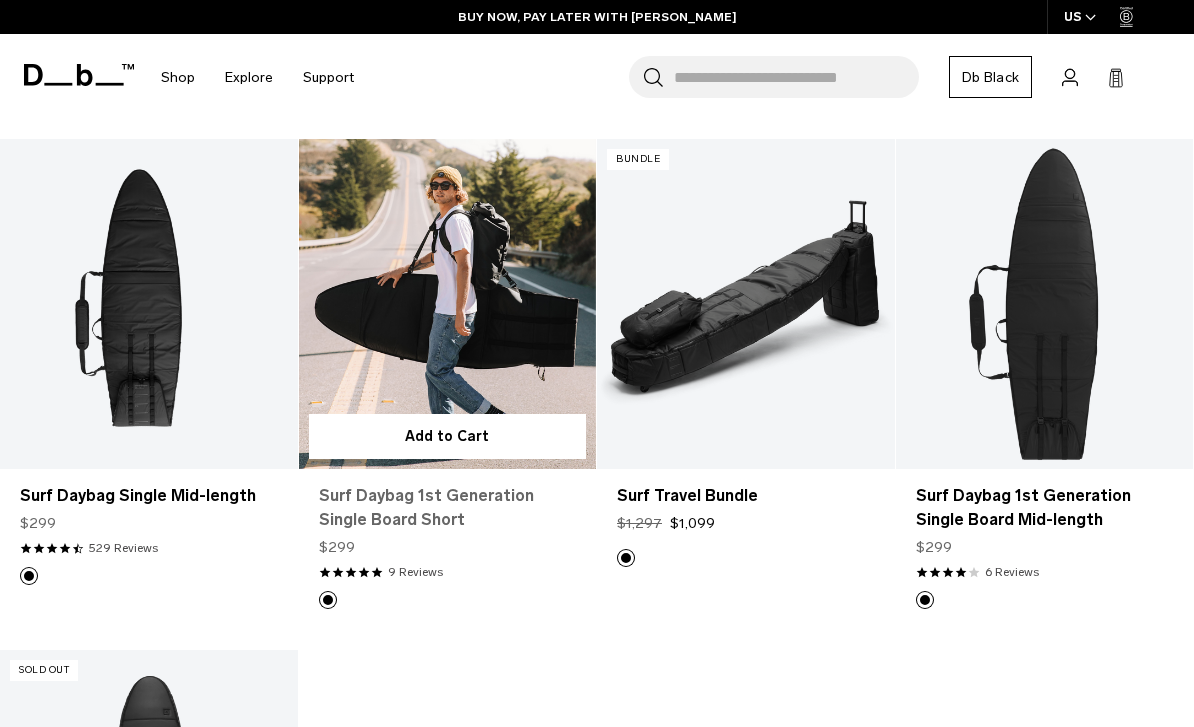 click on "Surf Daybag 1st Generation Single Board Short" at bounding box center [448, 508] 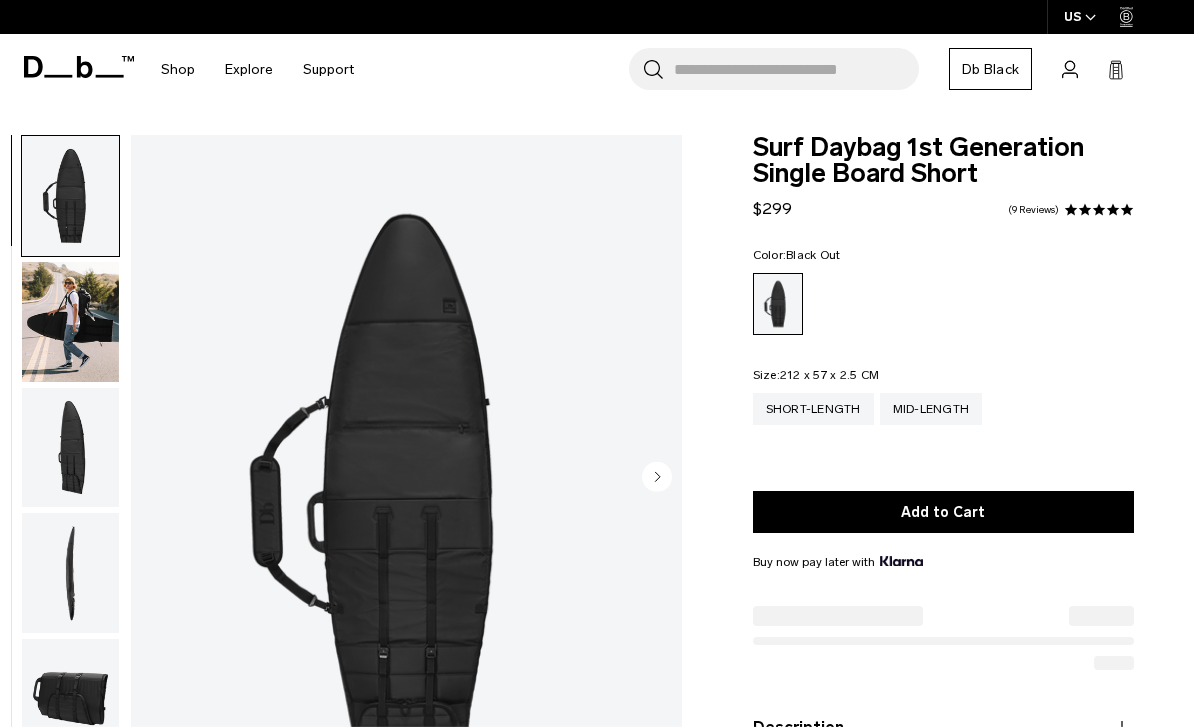 scroll, scrollTop: 0, scrollLeft: 0, axis: both 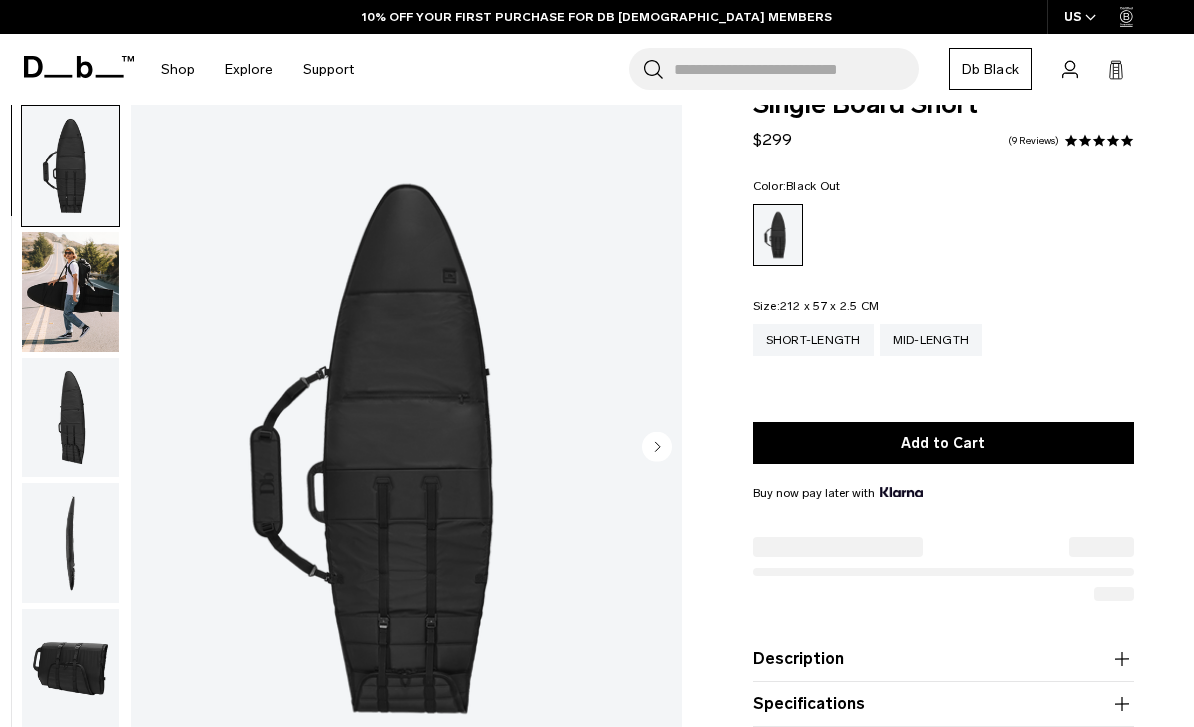 click at bounding box center (70, 292) 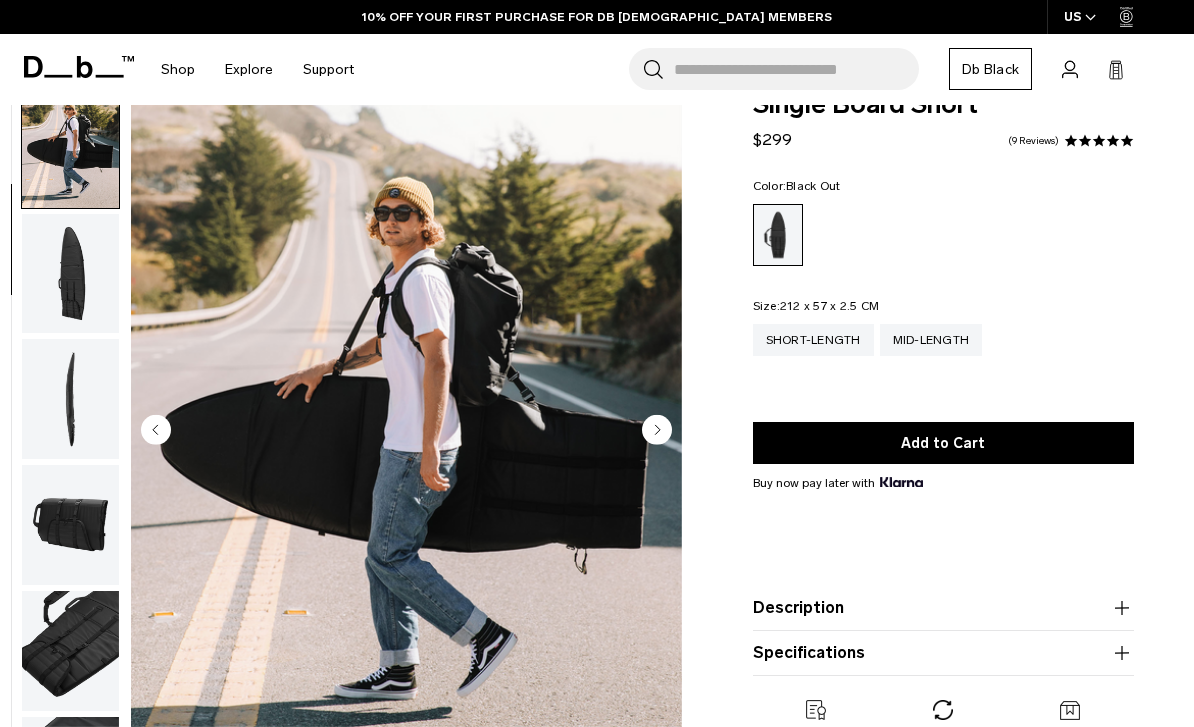click at bounding box center (70, 273) 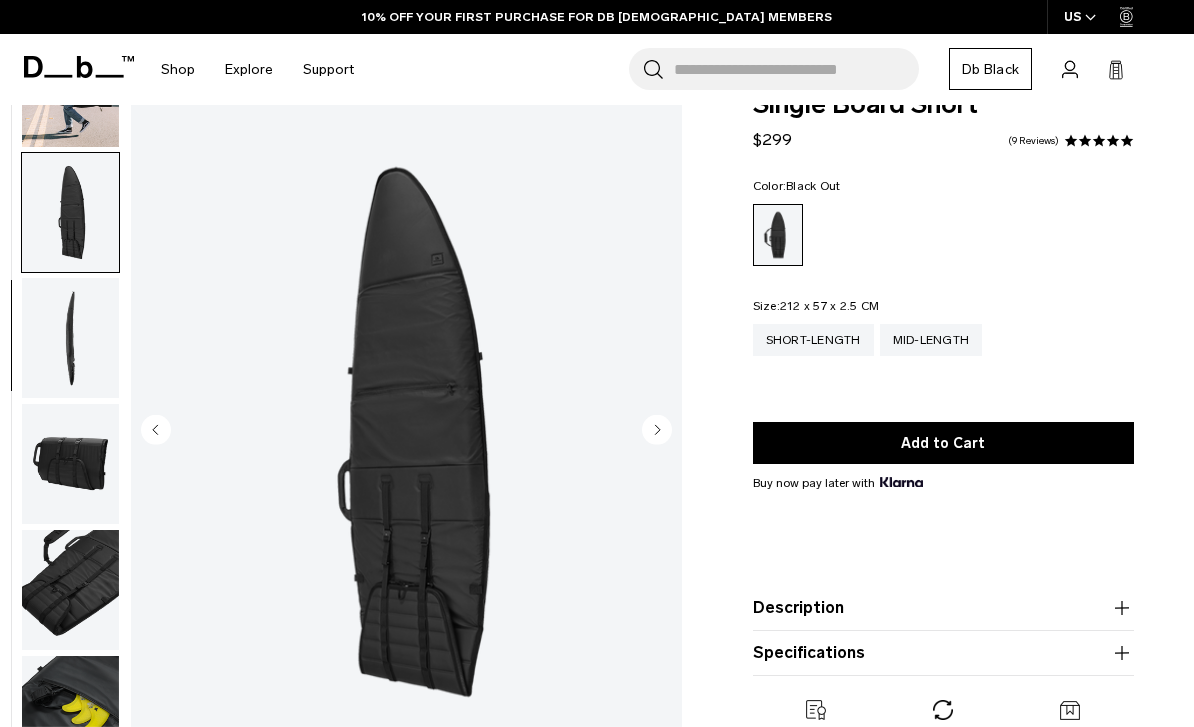 scroll, scrollTop: 199, scrollLeft: 0, axis: vertical 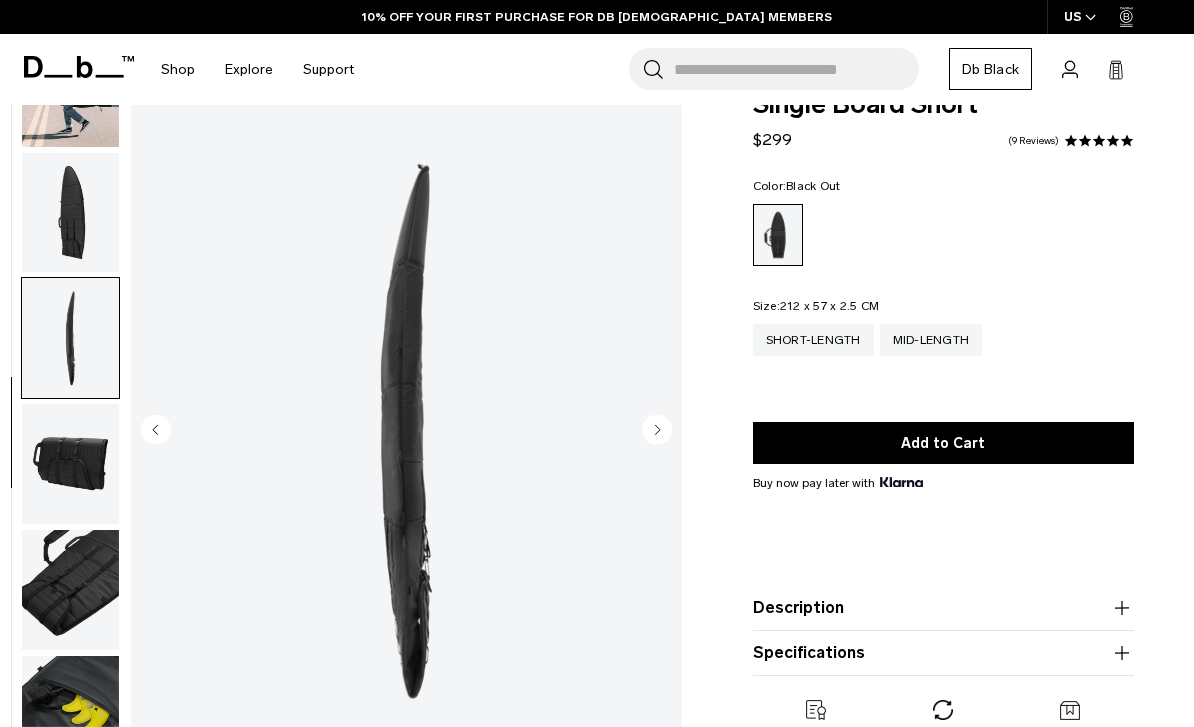 click at bounding box center (70, 464) 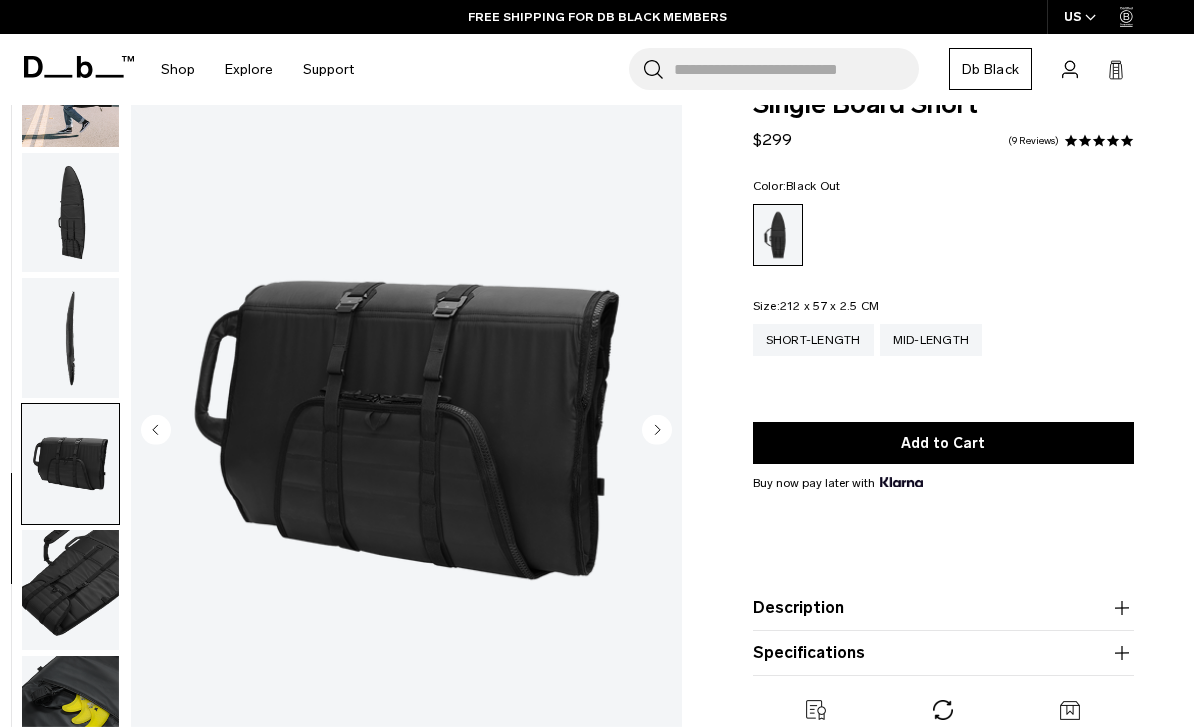 click at bounding box center [70, 590] 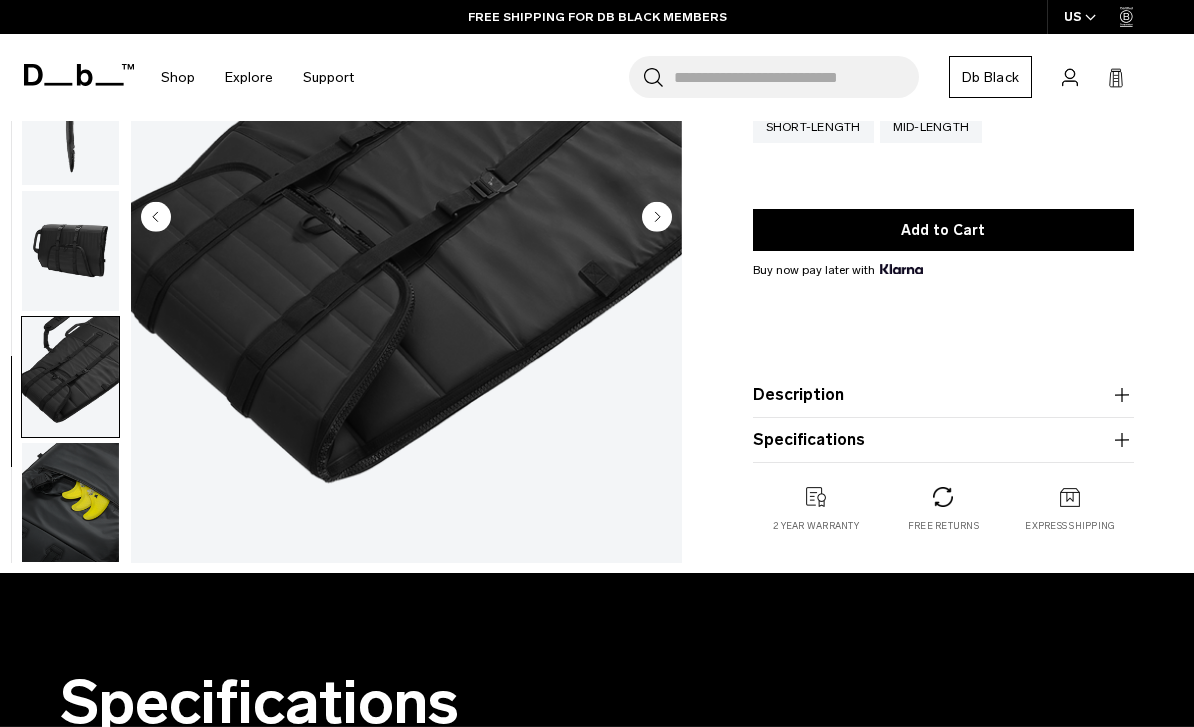 scroll, scrollTop: 286, scrollLeft: 0, axis: vertical 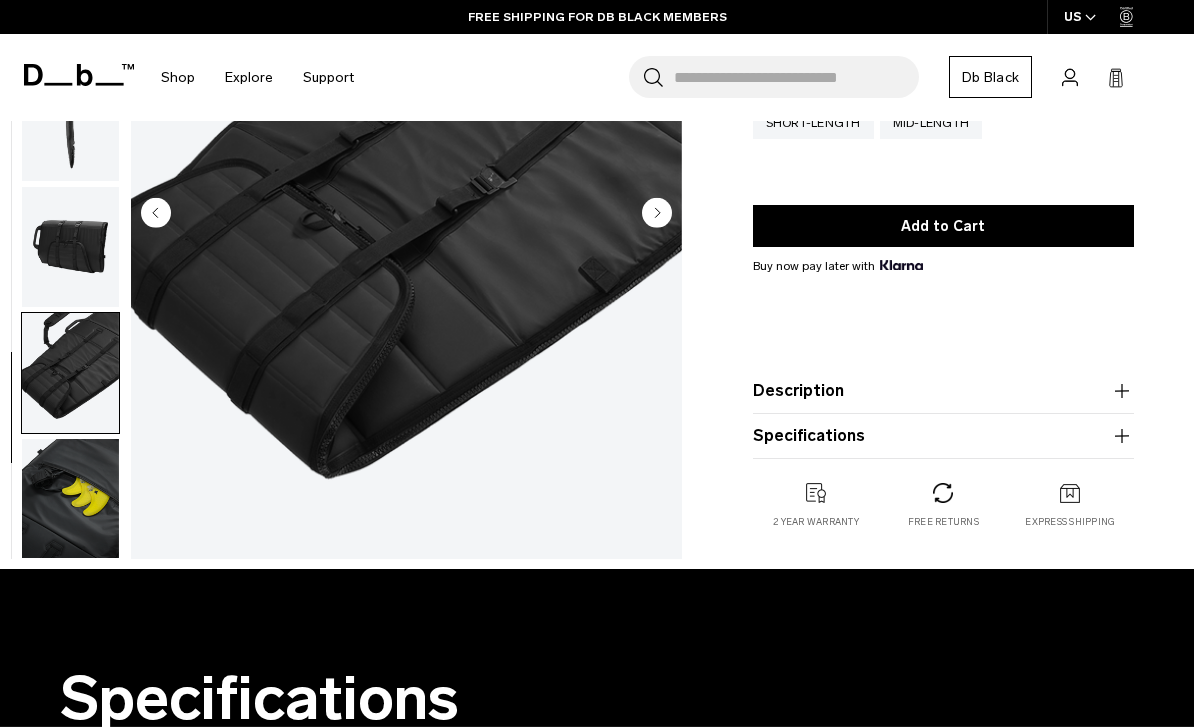 click at bounding box center [70, 499] 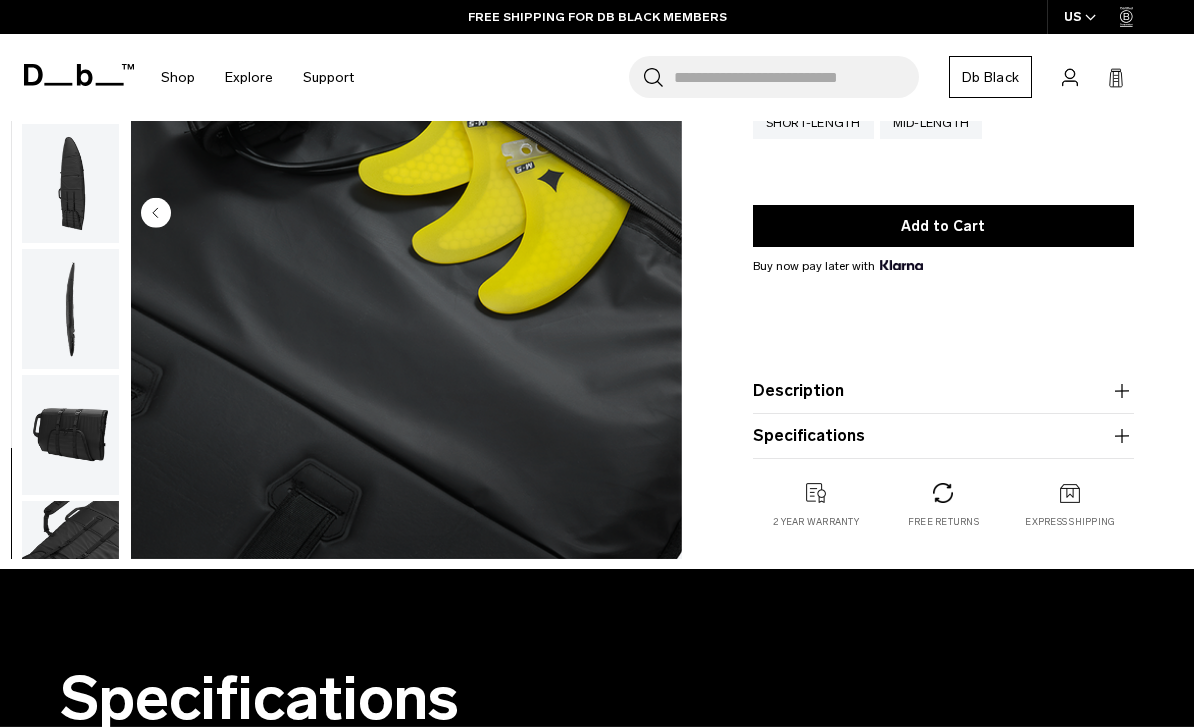 scroll, scrollTop: -1, scrollLeft: 0, axis: vertical 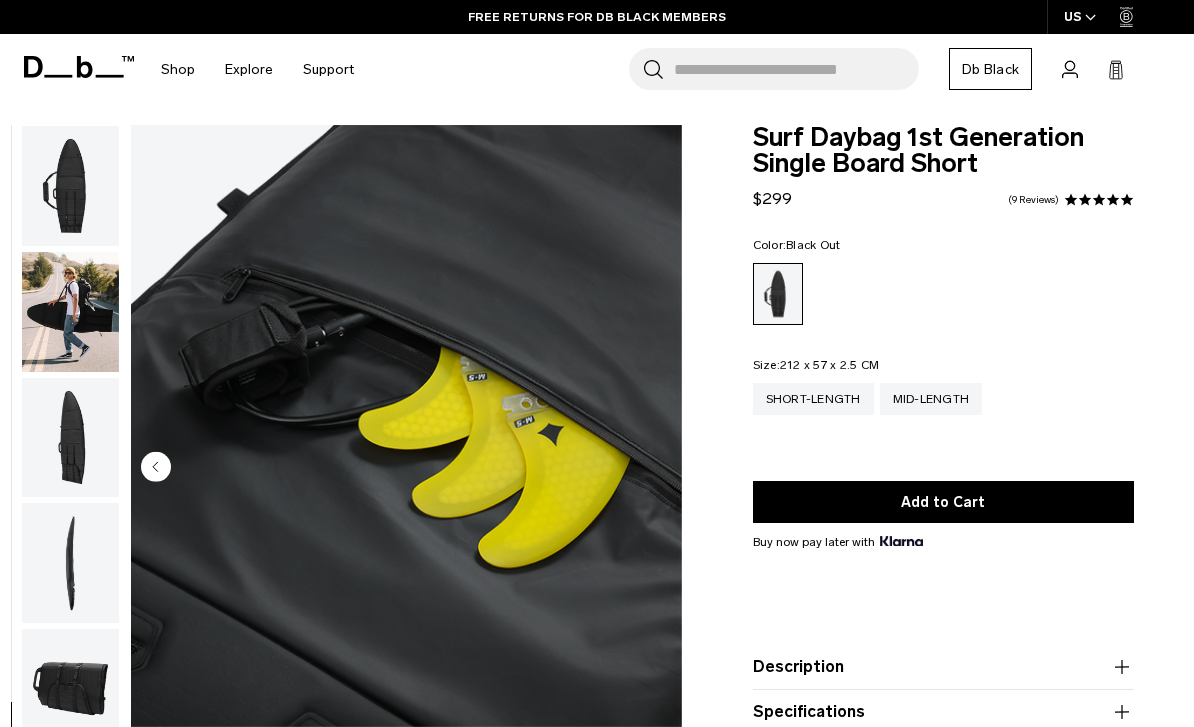 click at bounding box center [70, 312] 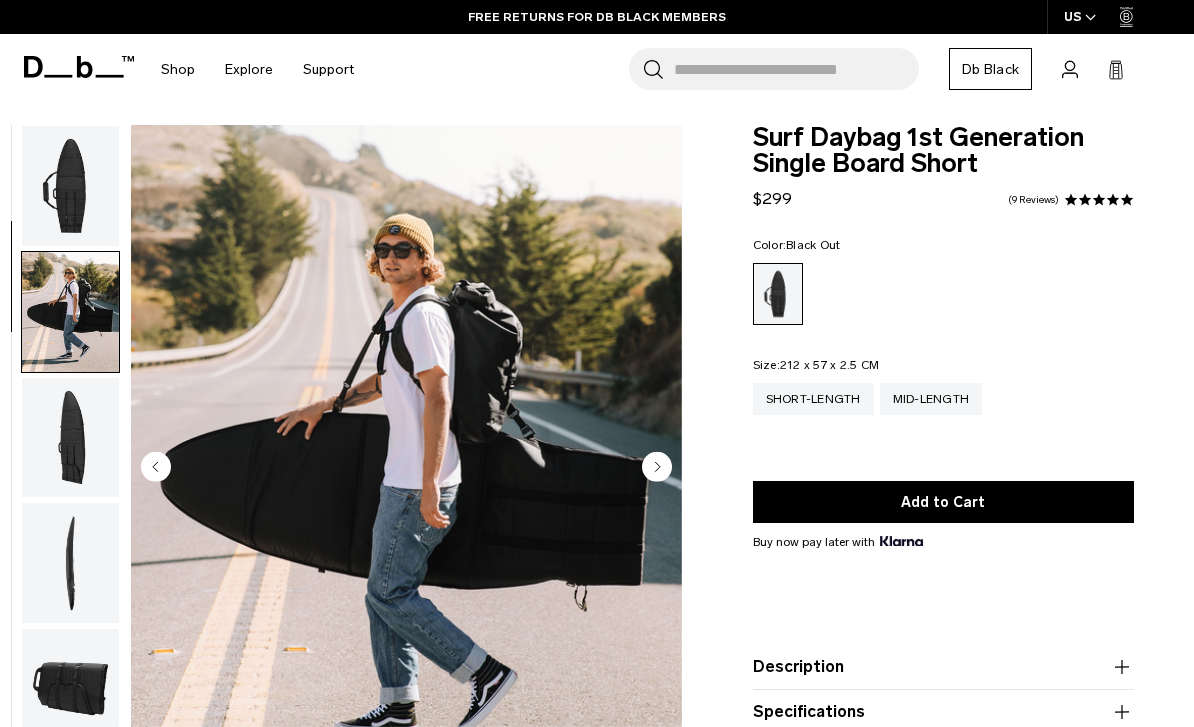 scroll, scrollTop: 0, scrollLeft: 0, axis: both 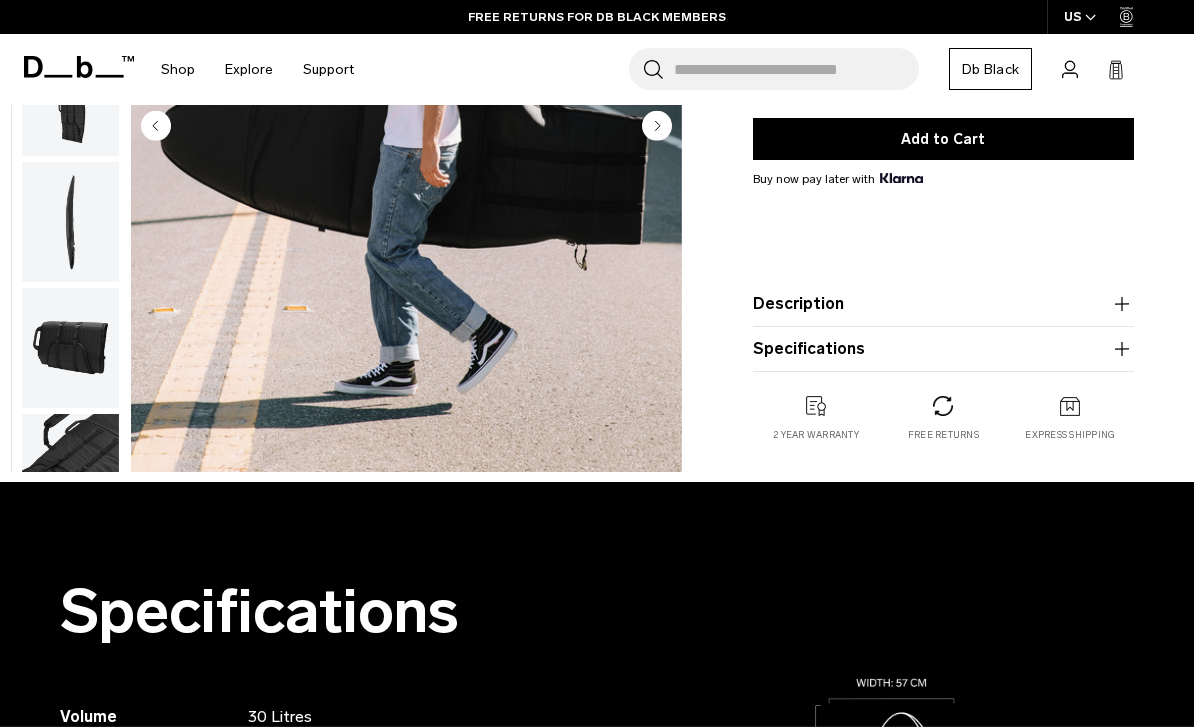 click 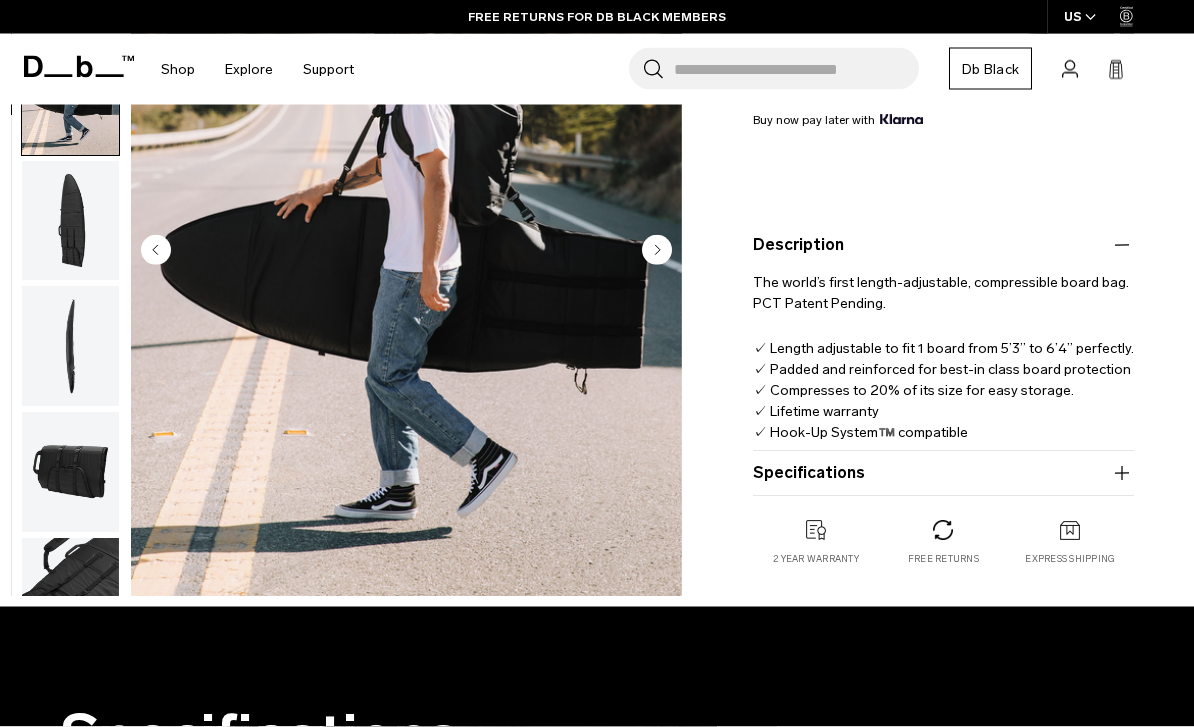 scroll, scrollTop: 438, scrollLeft: 0, axis: vertical 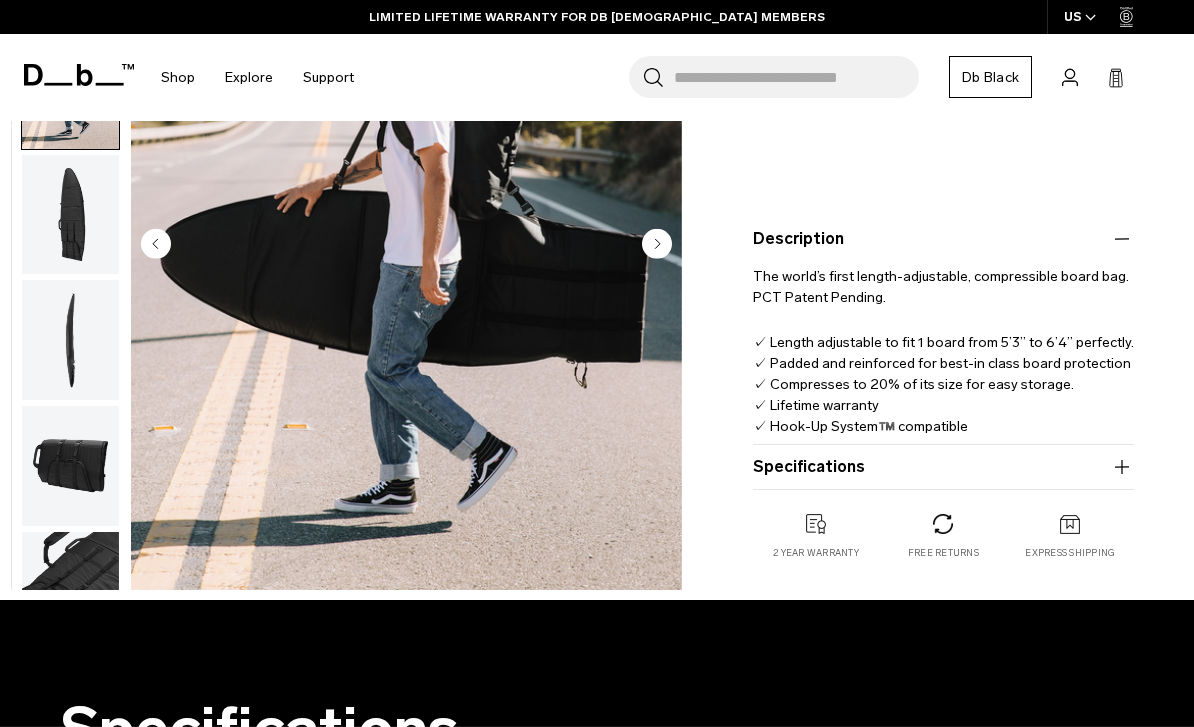 click 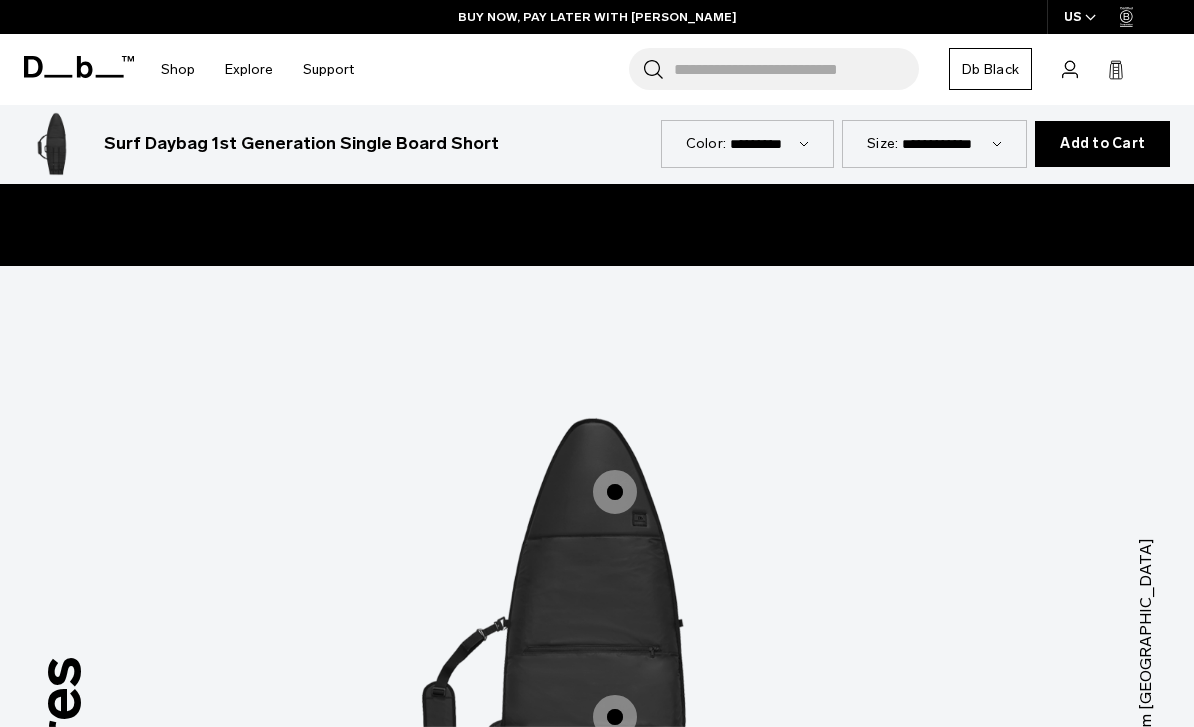 scroll, scrollTop: 1772, scrollLeft: 0, axis: vertical 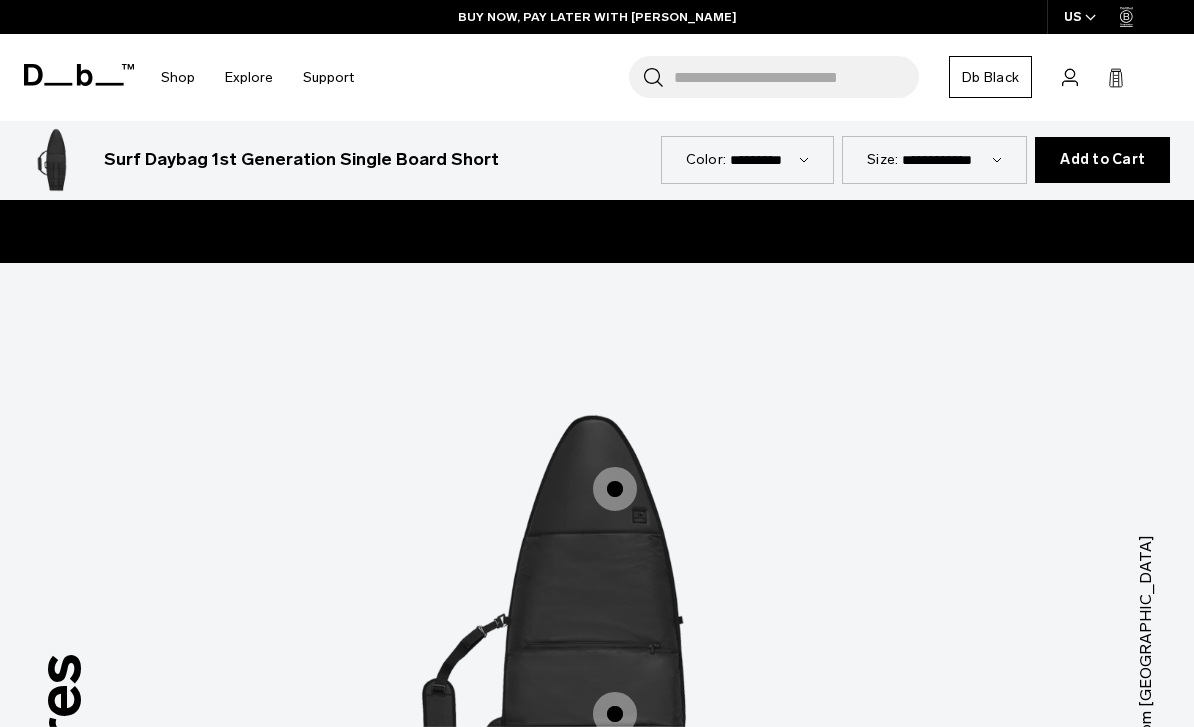 click at bounding box center (615, 489) 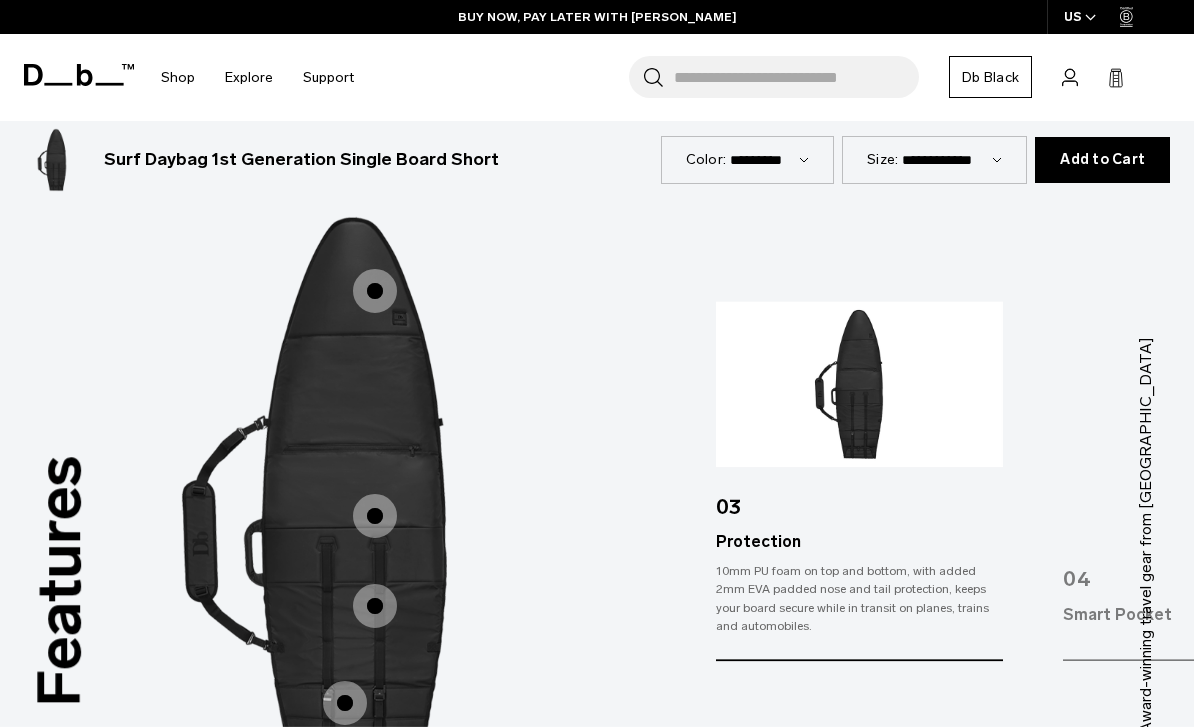 scroll, scrollTop: 1966, scrollLeft: 0, axis: vertical 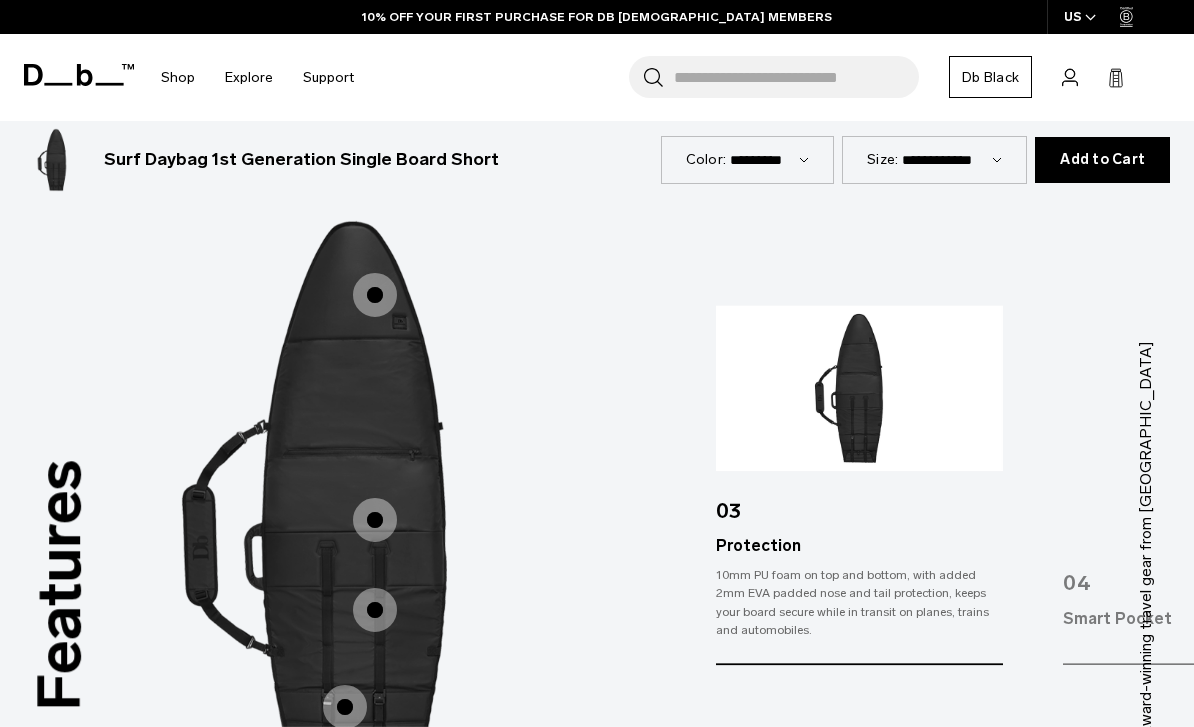 click at bounding box center [375, 520] 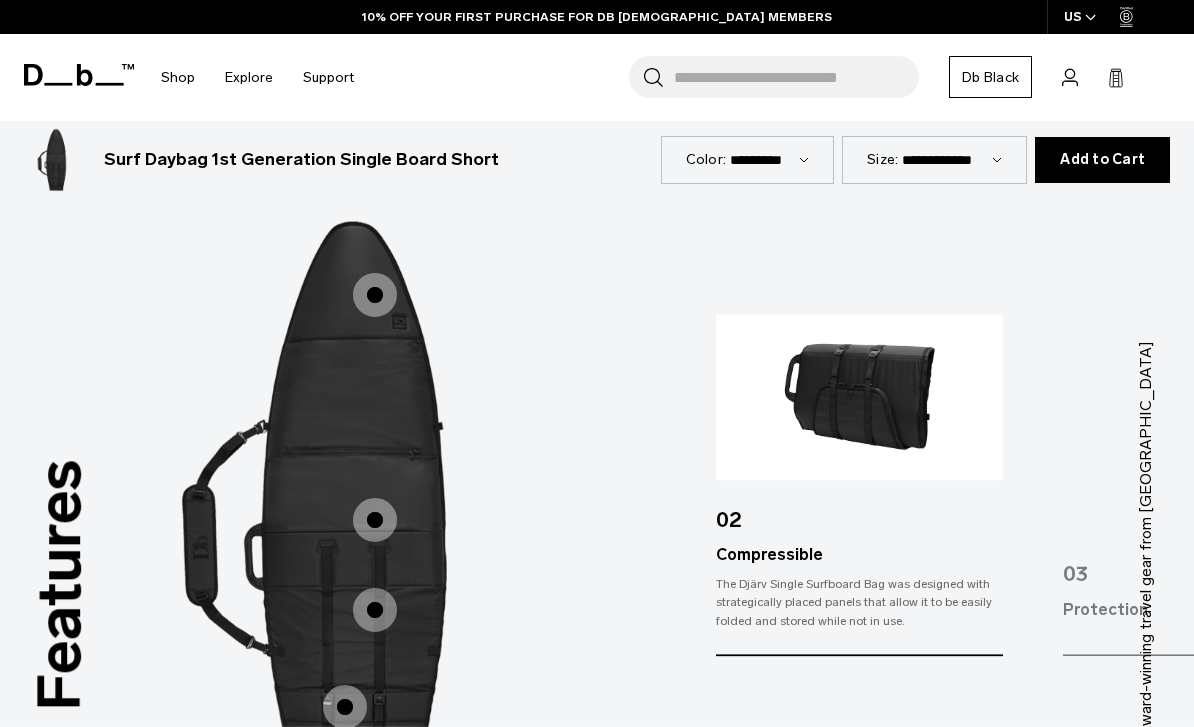 click at bounding box center (375, 610) 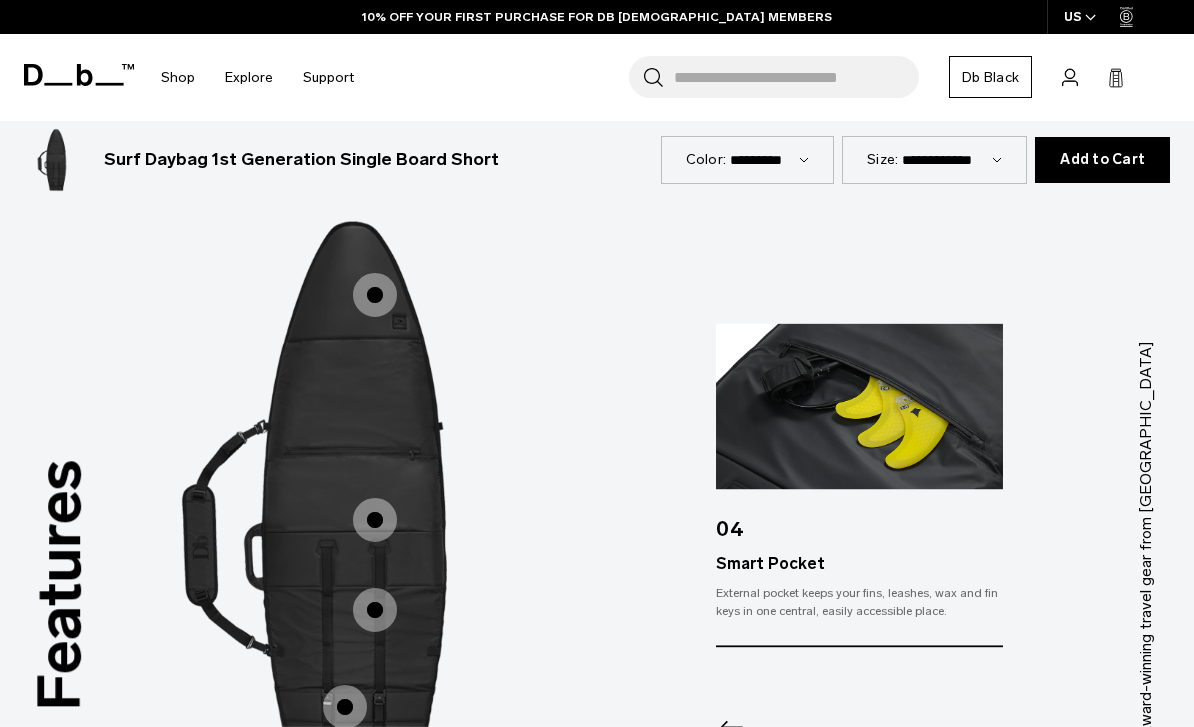 click on "Length Adjustable" at bounding box center (345, 707) 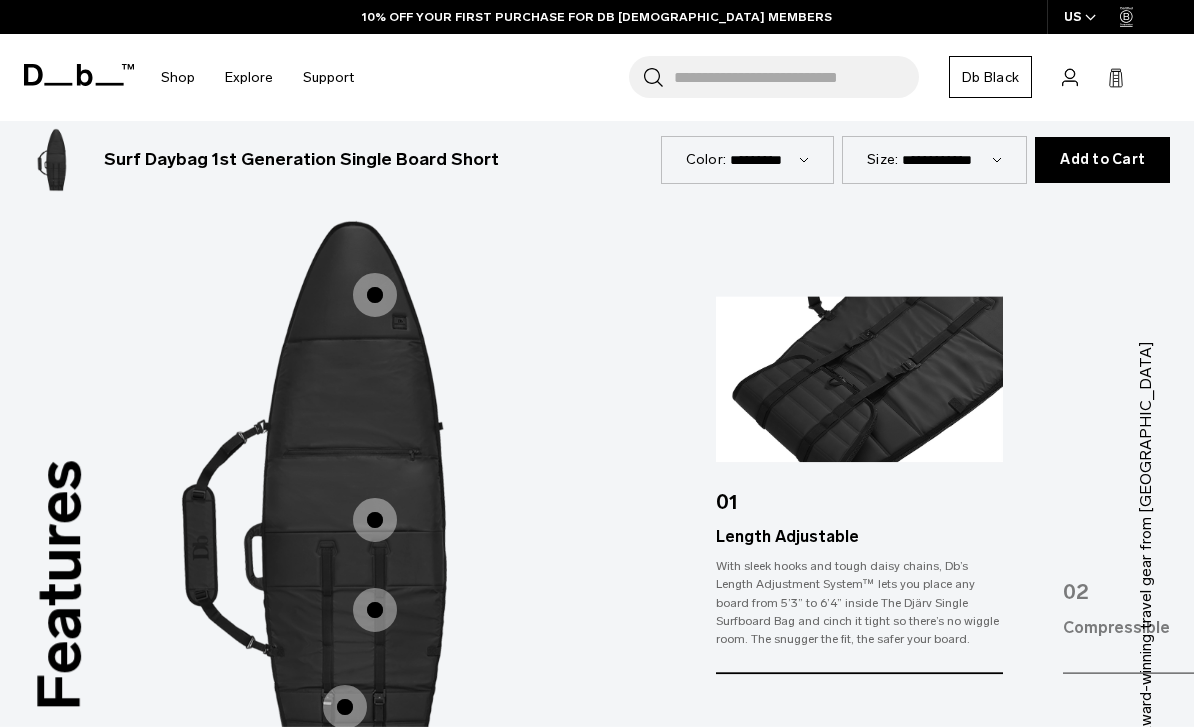 click at bounding box center (357, 510) 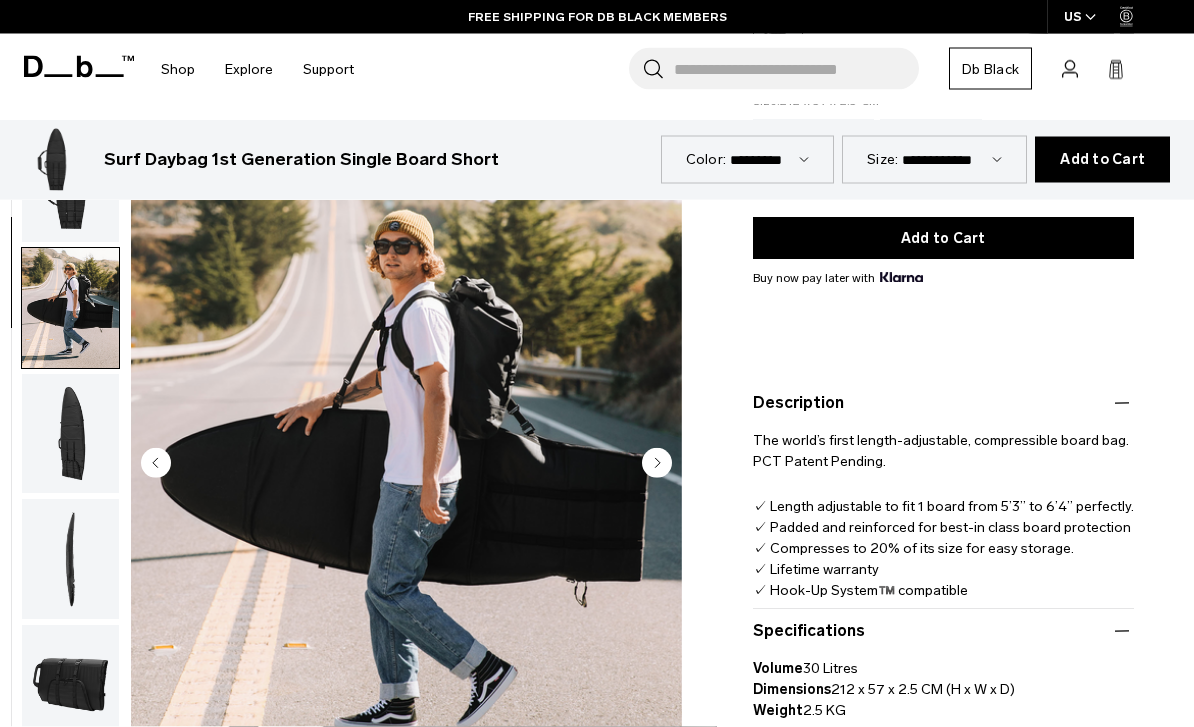 scroll, scrollTop: 0, scrollLeft: 0, axis: both 